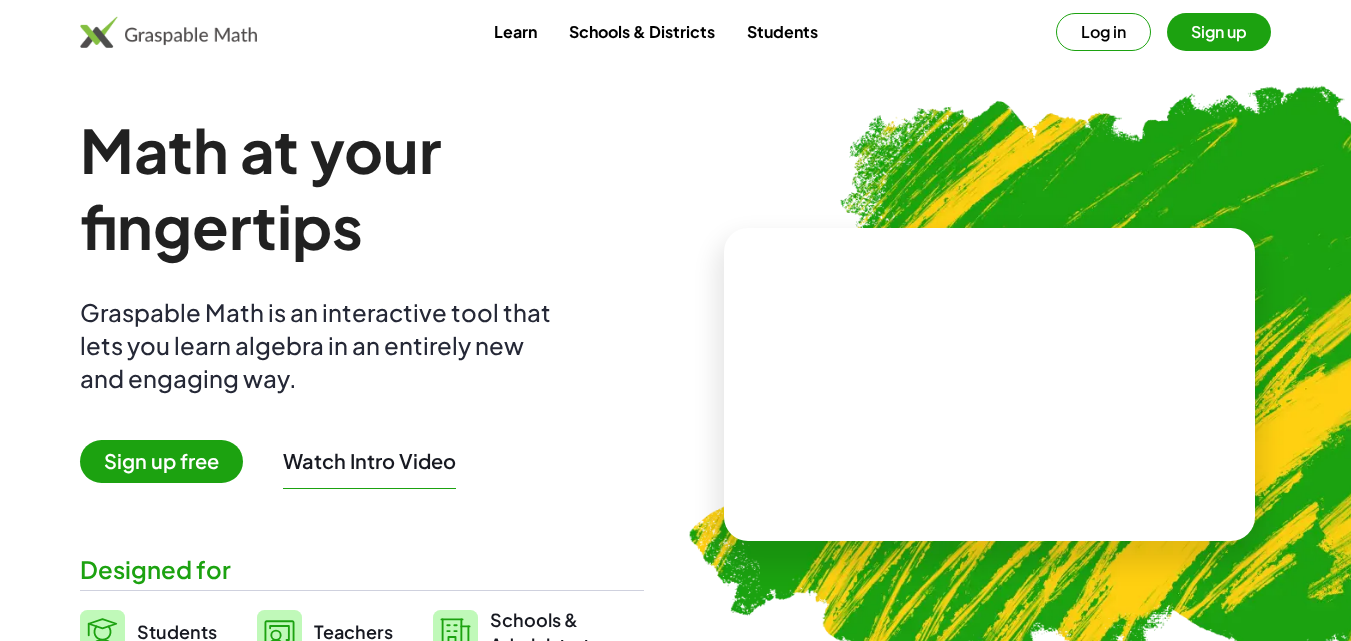 scroll, scrollTop: 0, scrollLeft: 0, axis: both 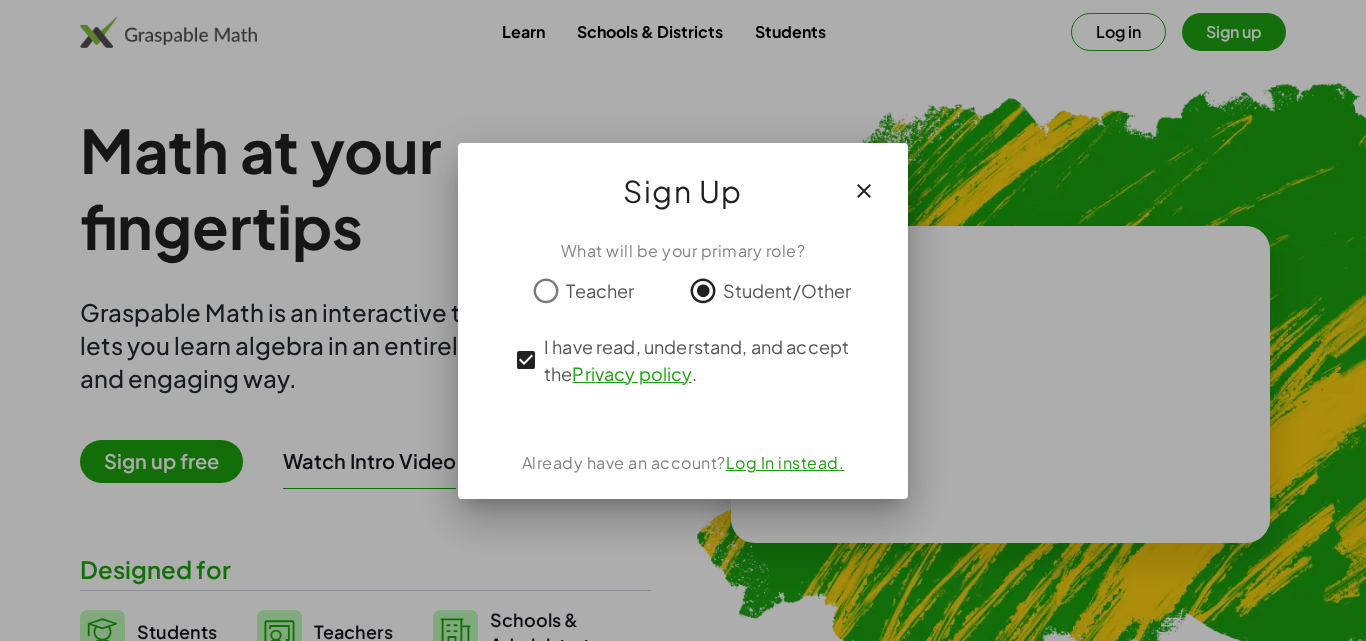 click on "What will be your primary role? Teacher Student/Other I have read, understand, and accept the   Privacy policy .  Already have an account?  Log In instead." 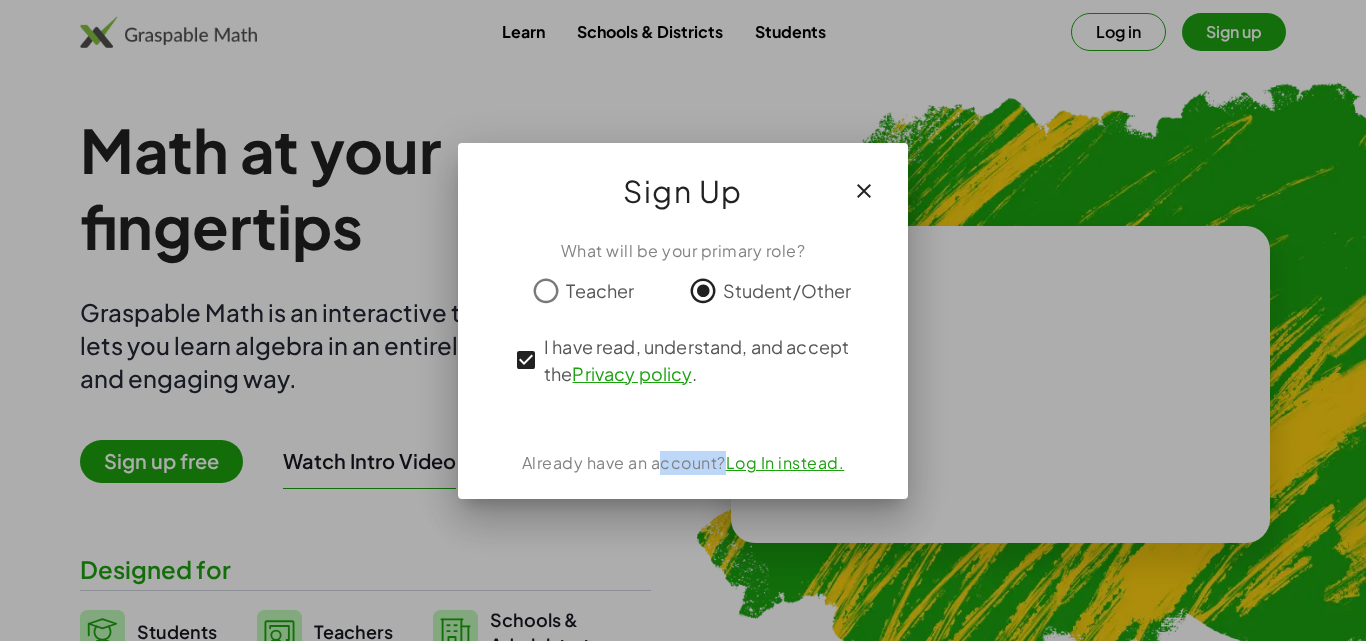 click on "What will be your primary role? Teacher Student/Other I have read, understand, and accept the   Privacy policy .  Already have an account?  Log In instead." 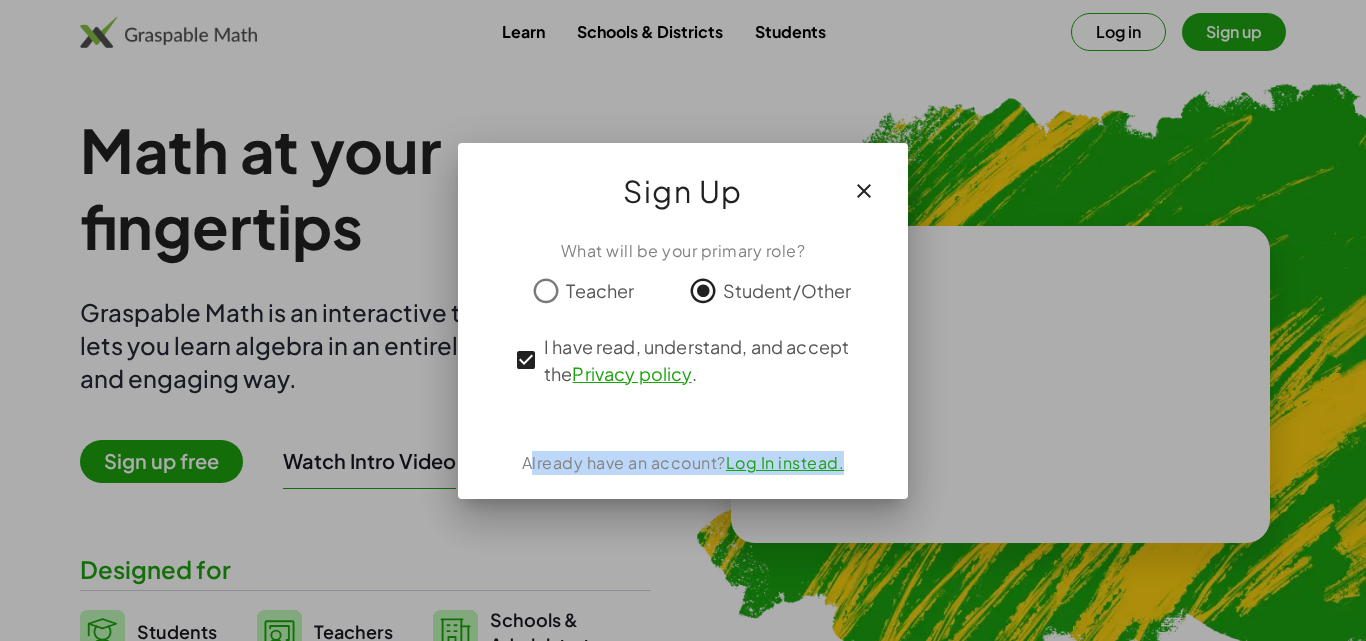 click on "What will be your primary role? Teacher Student/Other I have read, understand, and accept the   Privacy policy .  Already have an account?  Log In instead." 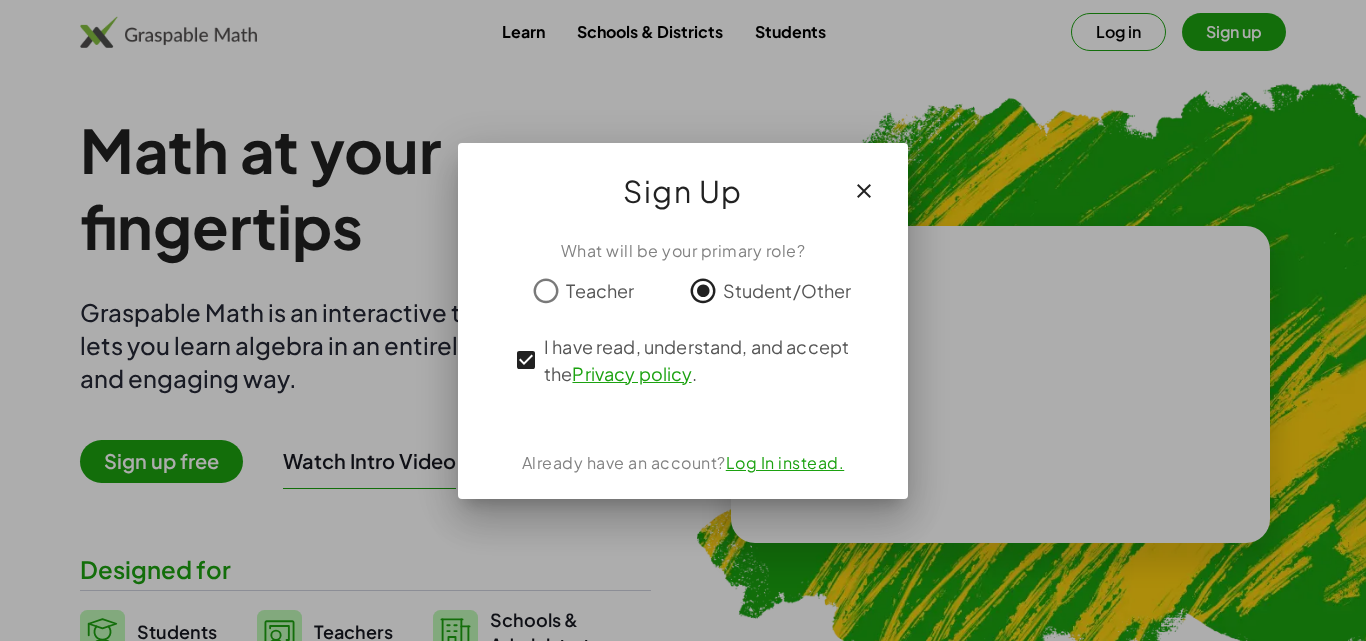 click 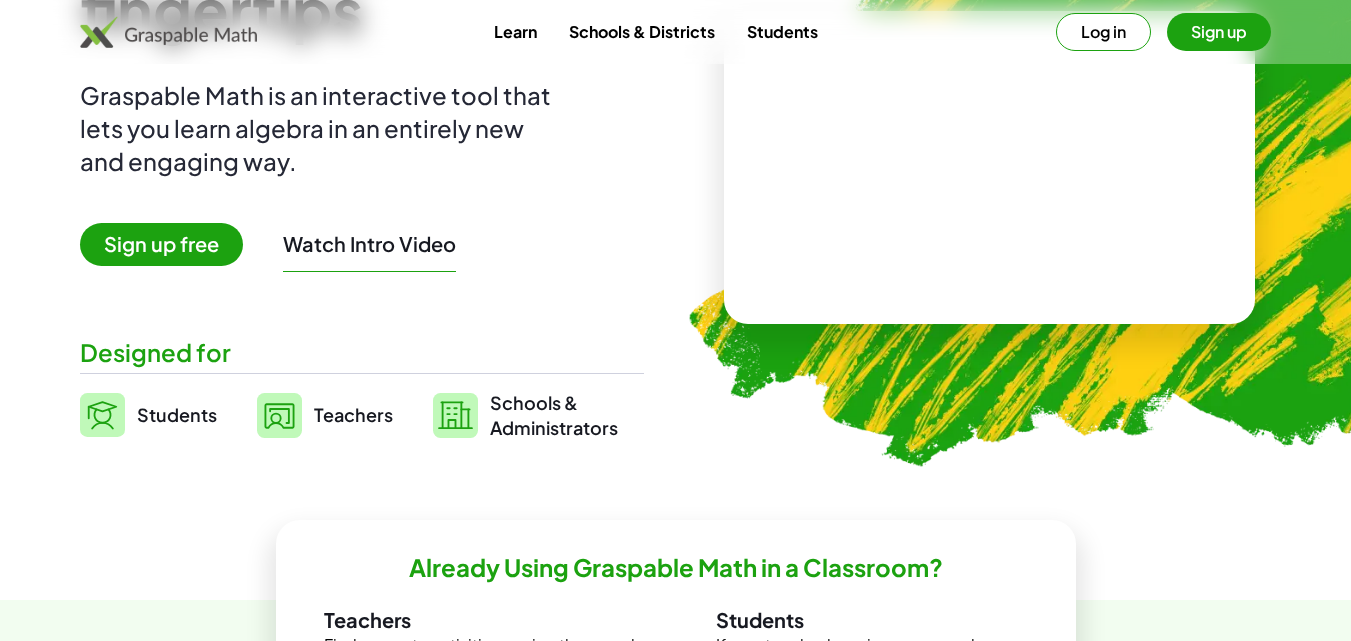 scroll, scrollTop: 200, scrollLeft: 0, axis: vertical 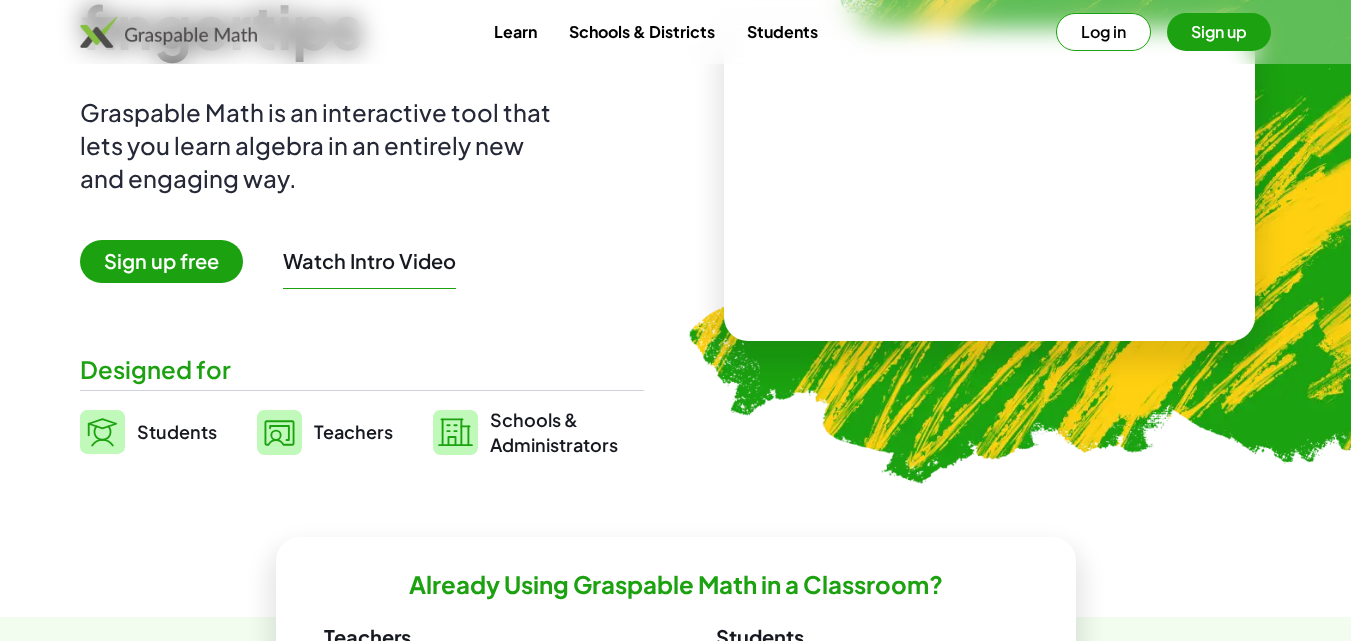 click on "Watch Intro Video" at bounding box center (369, 261) 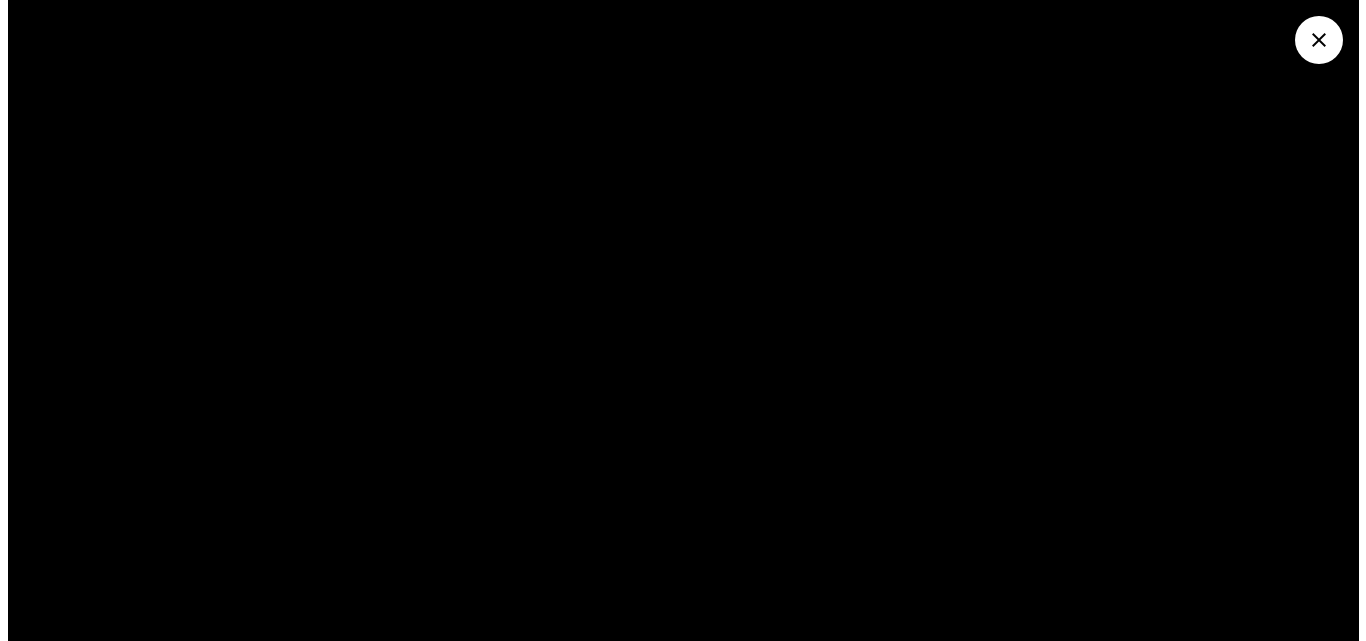 scroll, scrollTop: 0, scrollLeft: 0, axis: both 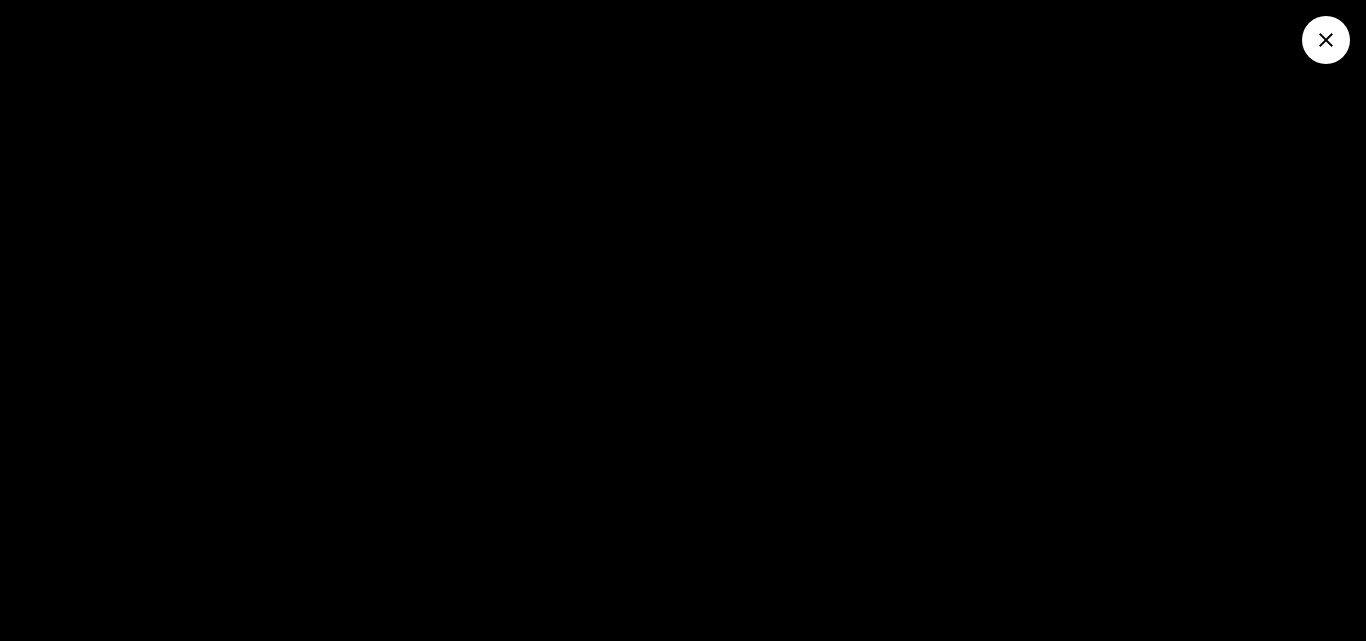 click 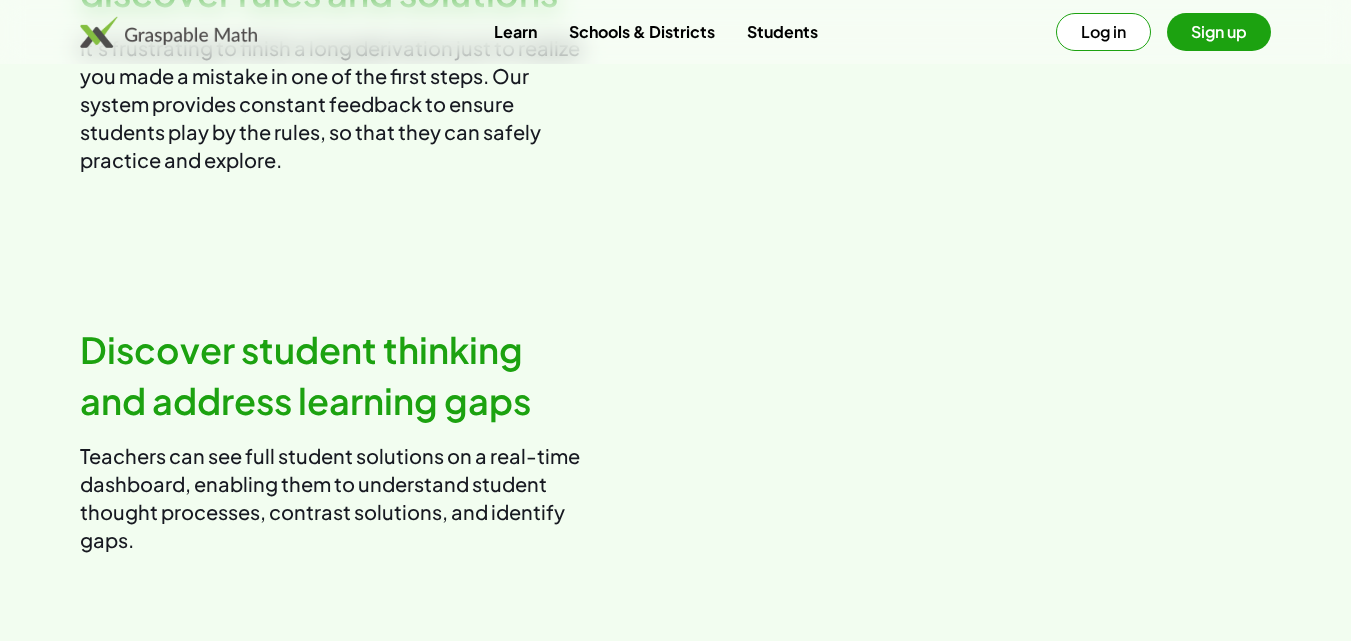 scroll, scrollTop: 2300, scrollLeft: 0, axis: vertical 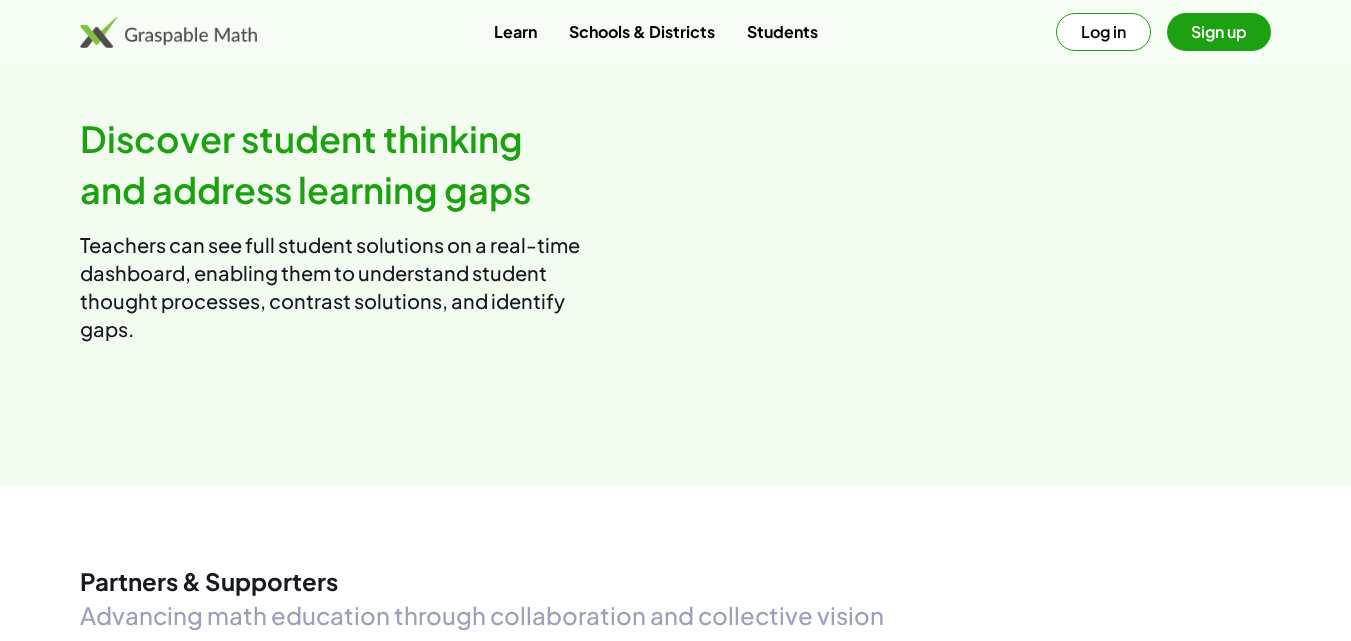 click on "Students" at bounding box center [782, 31] 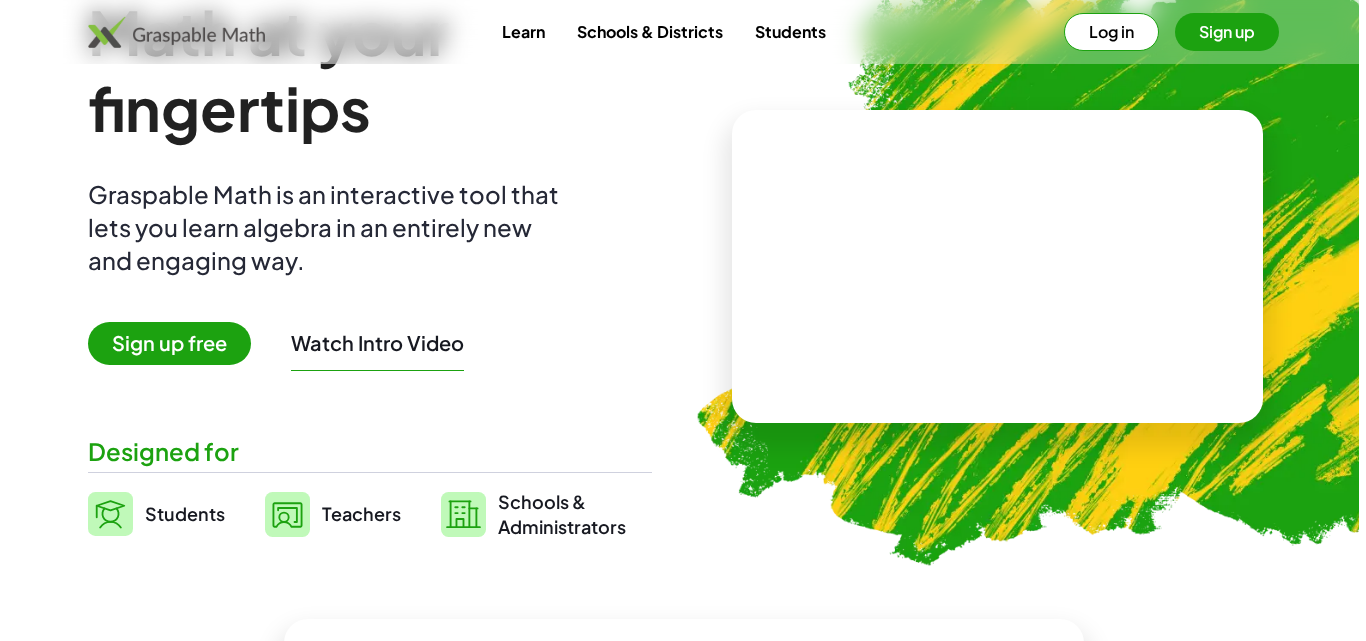 scroll, scrollTop: 0, scrollLeft: 0, axis: both 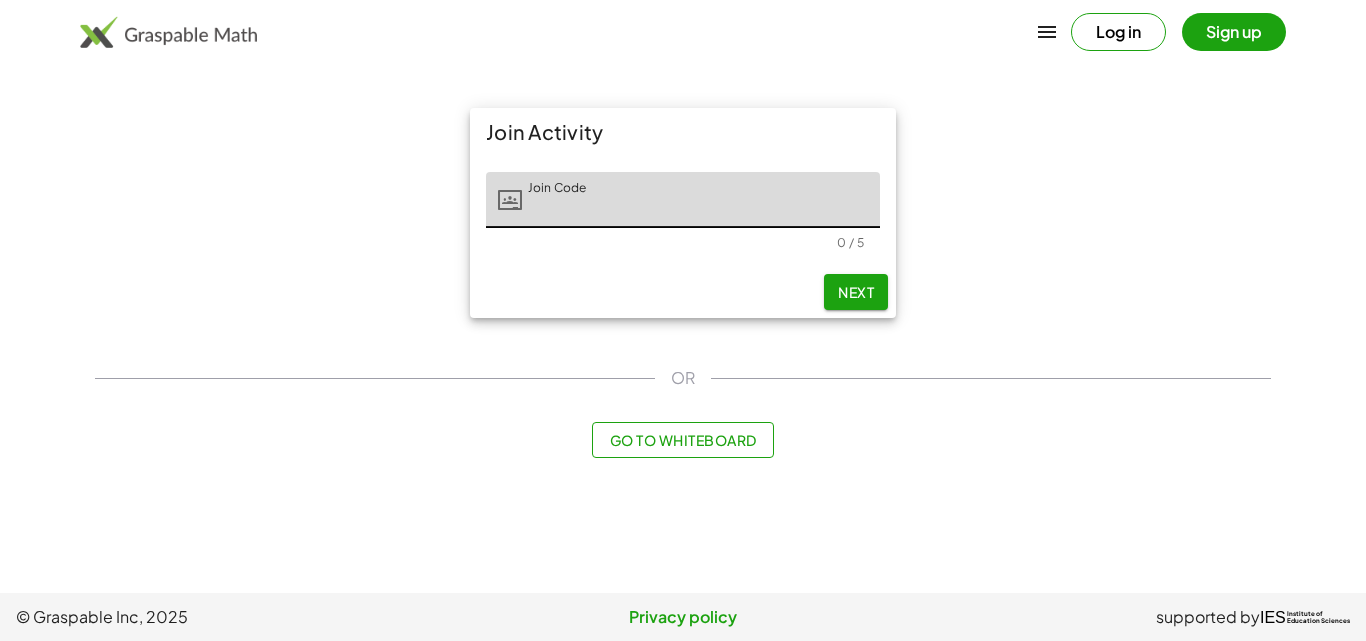 click on "Join Code" 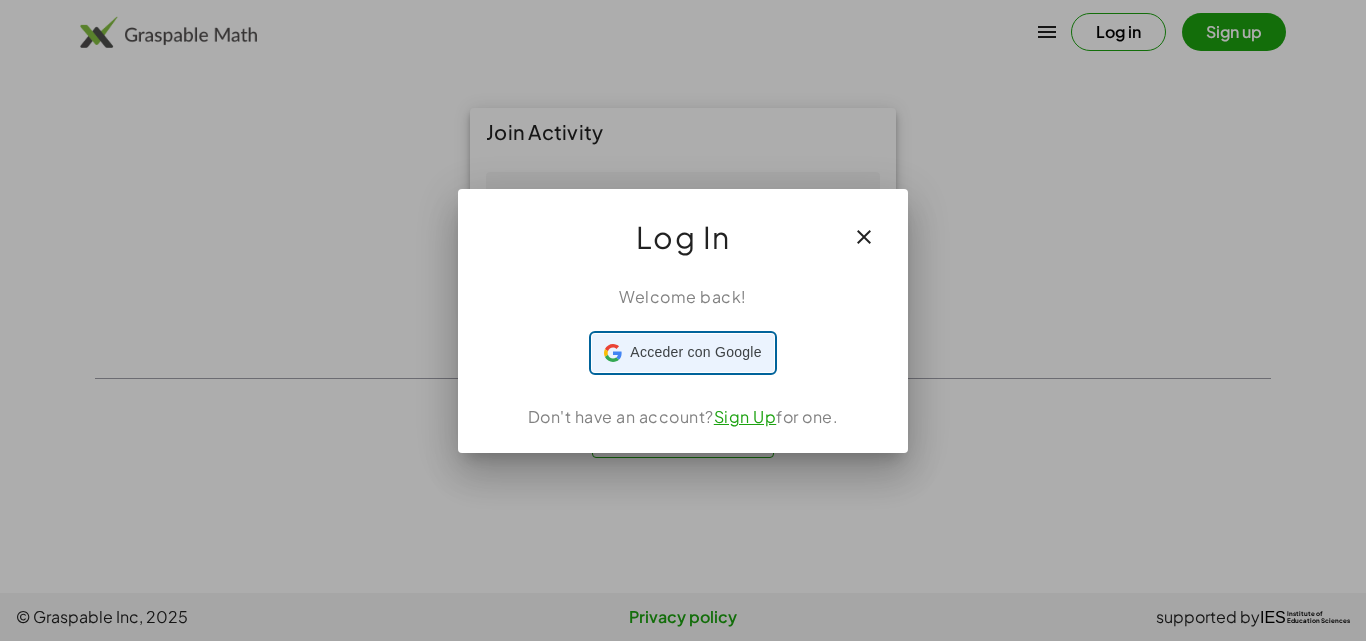 click on "Acceder con Google Acceder con Google. Se abre en una pestaña nueva" at bounding box center [682, 353] 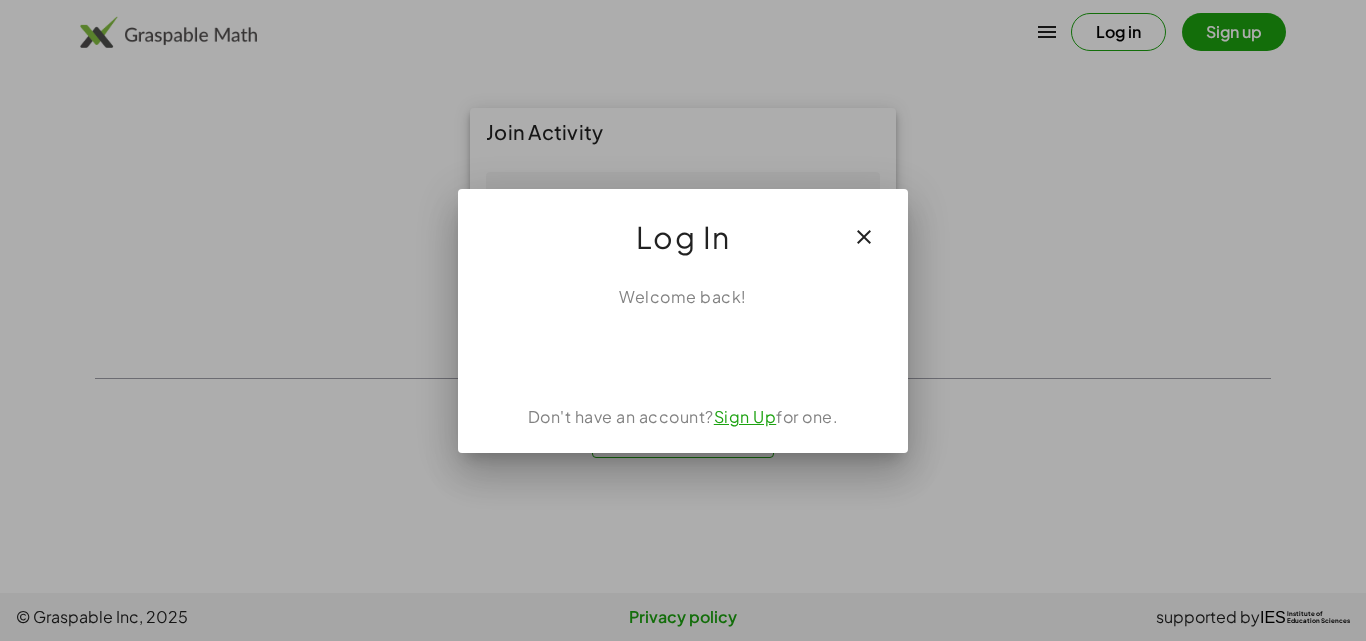 click at bounding box center (683, 320) 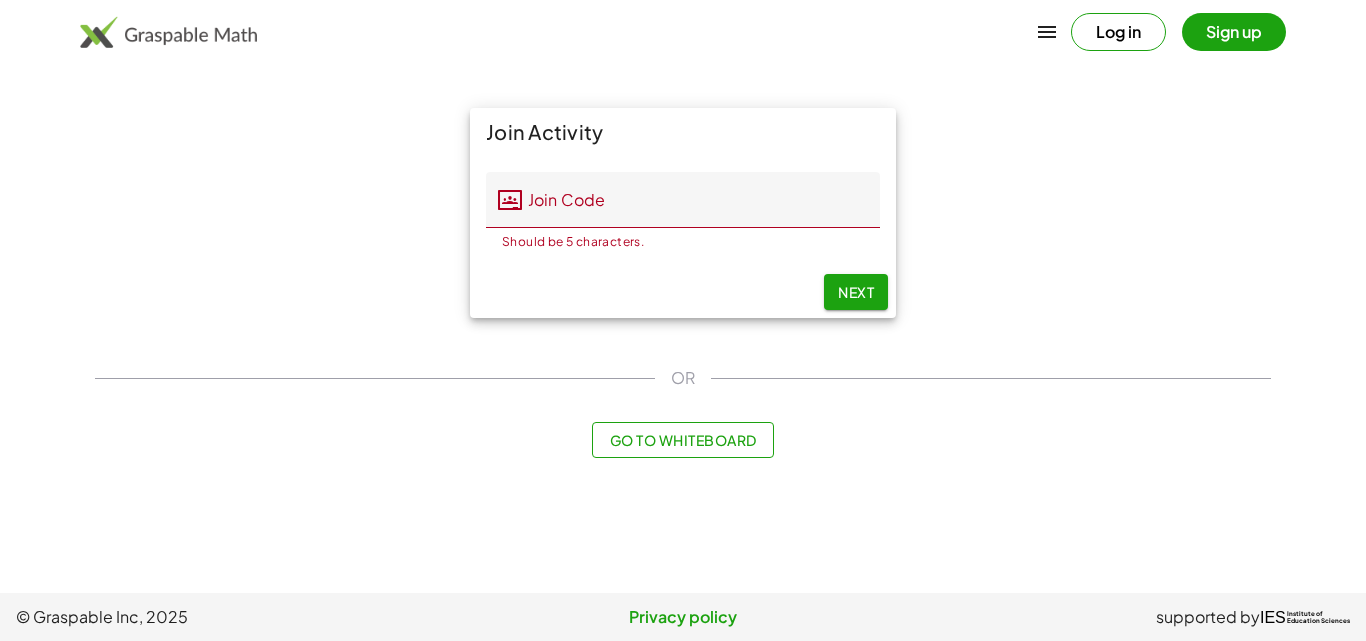 click on "Sign up" at bounding box center [1234, 32] 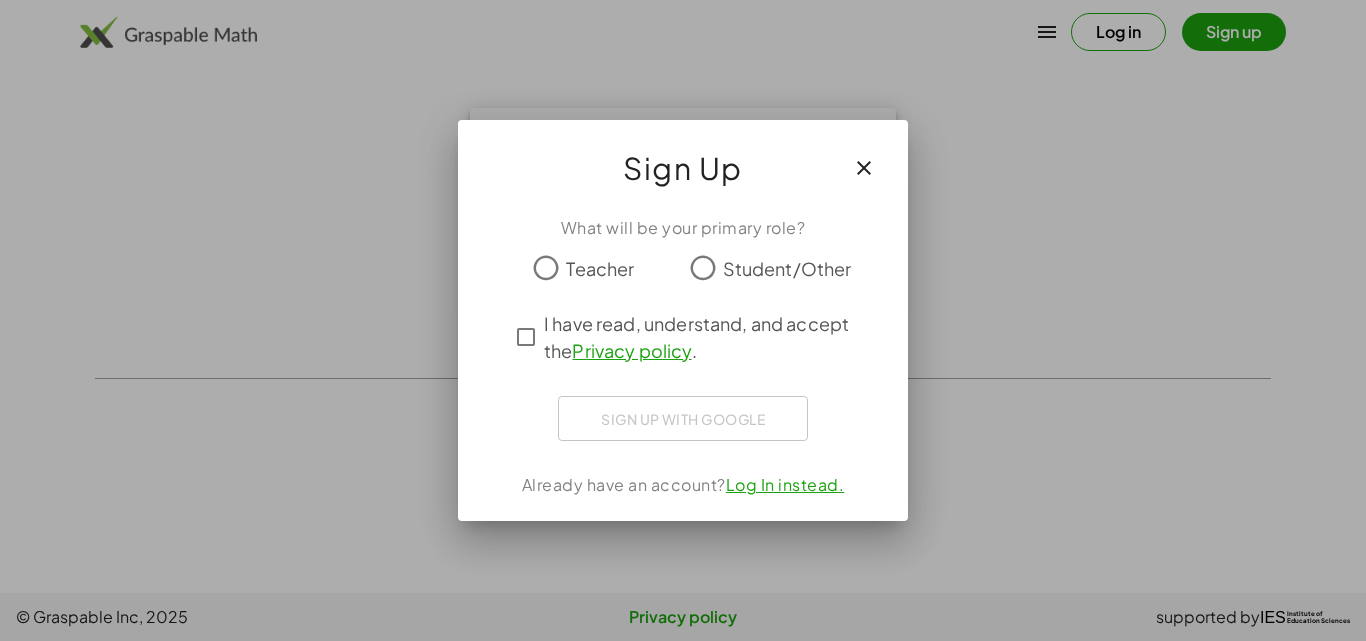 click at bounding box center [683, 320] 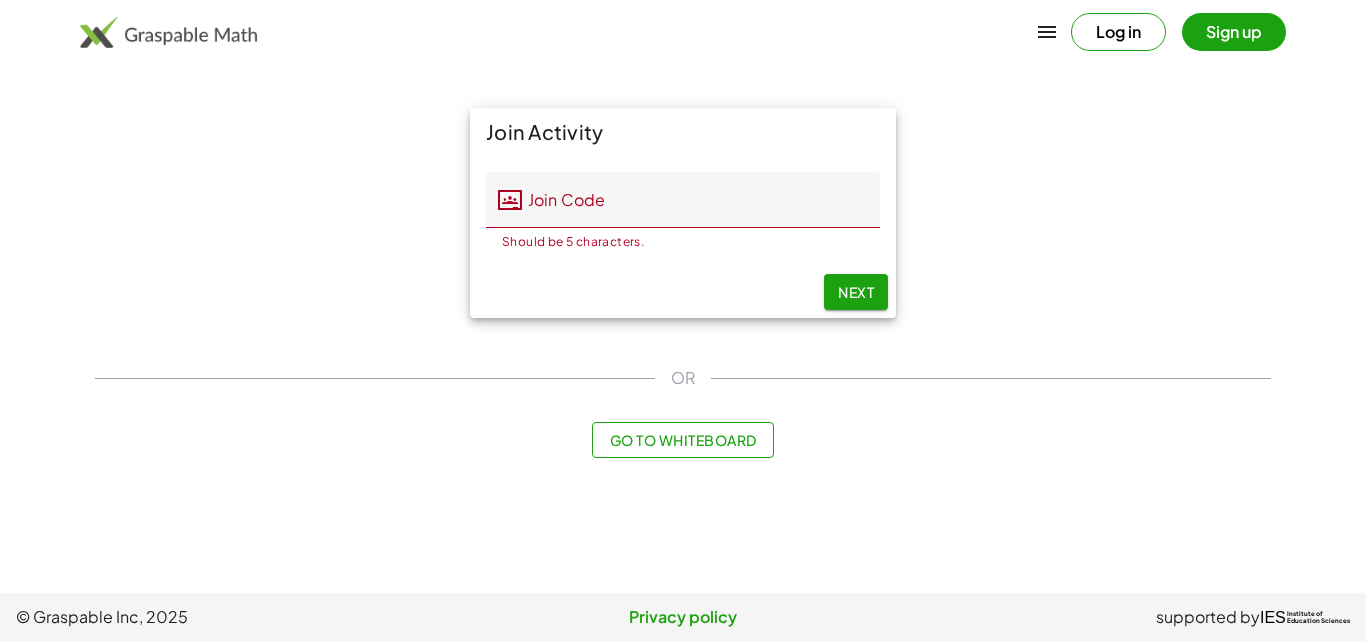click on "Sign up" at bounding box center (1234, 32) 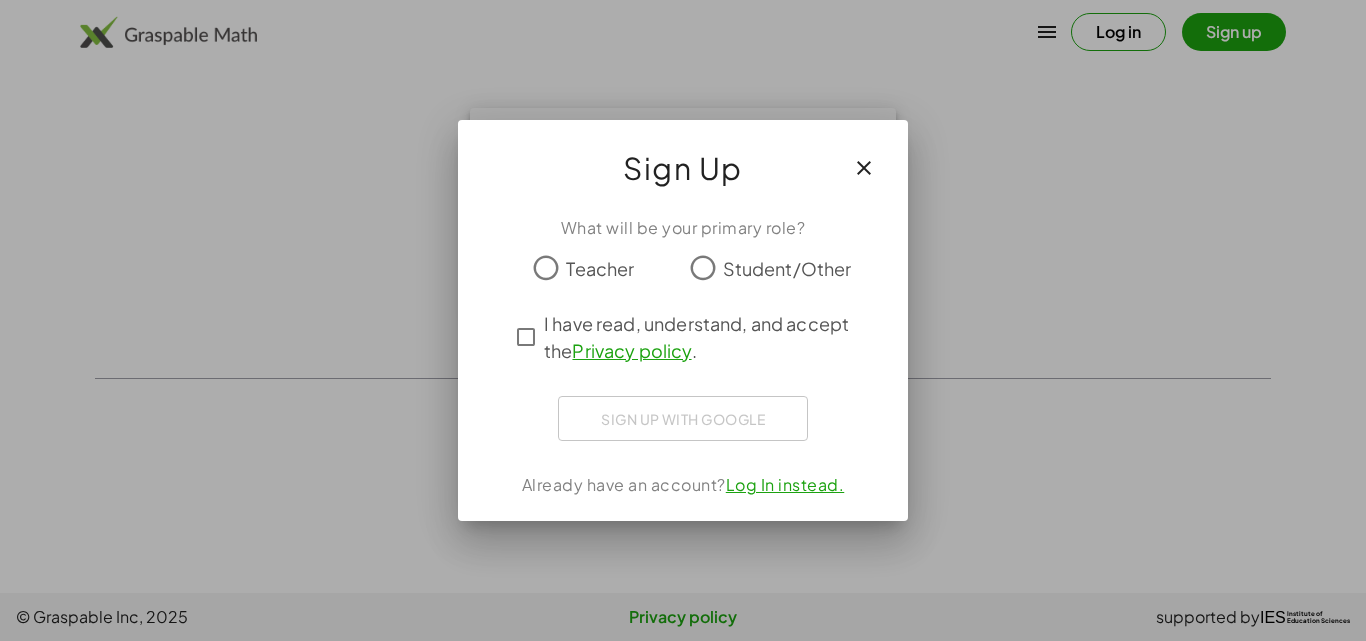 drag, startPoint x: 848, startPoint y: 185, endPoint x: 866, endPoint y: 176, distance: 20.12461 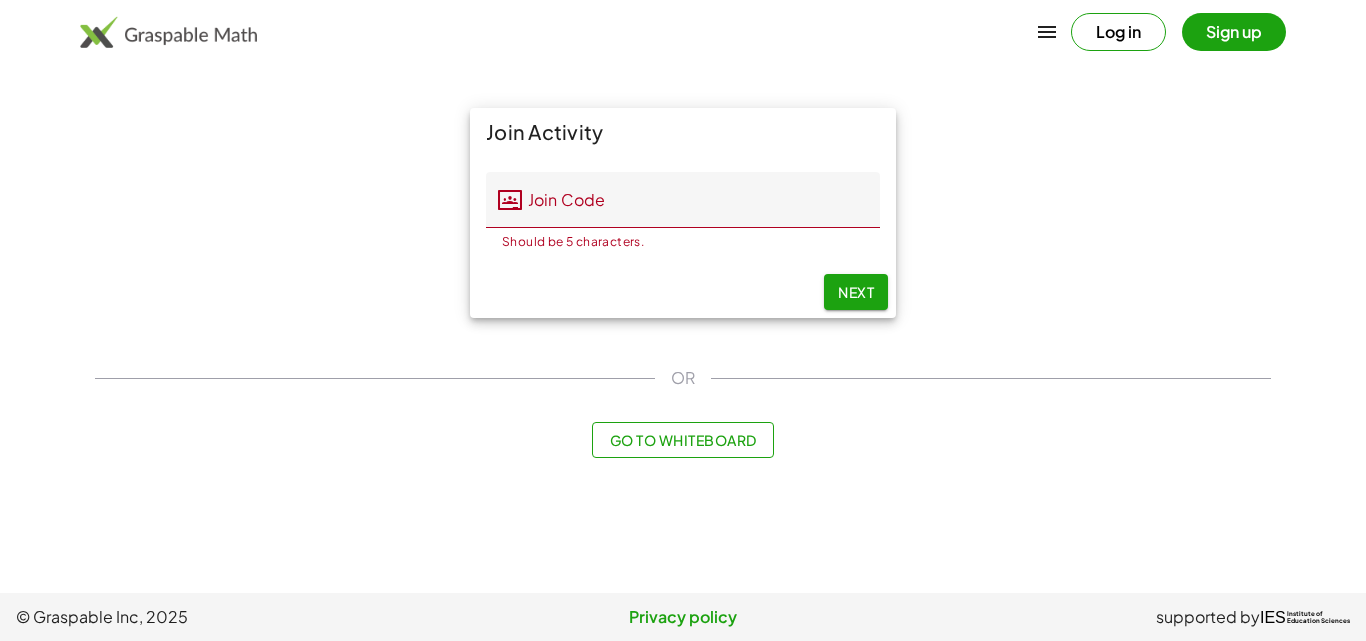 click on "Join Activity" 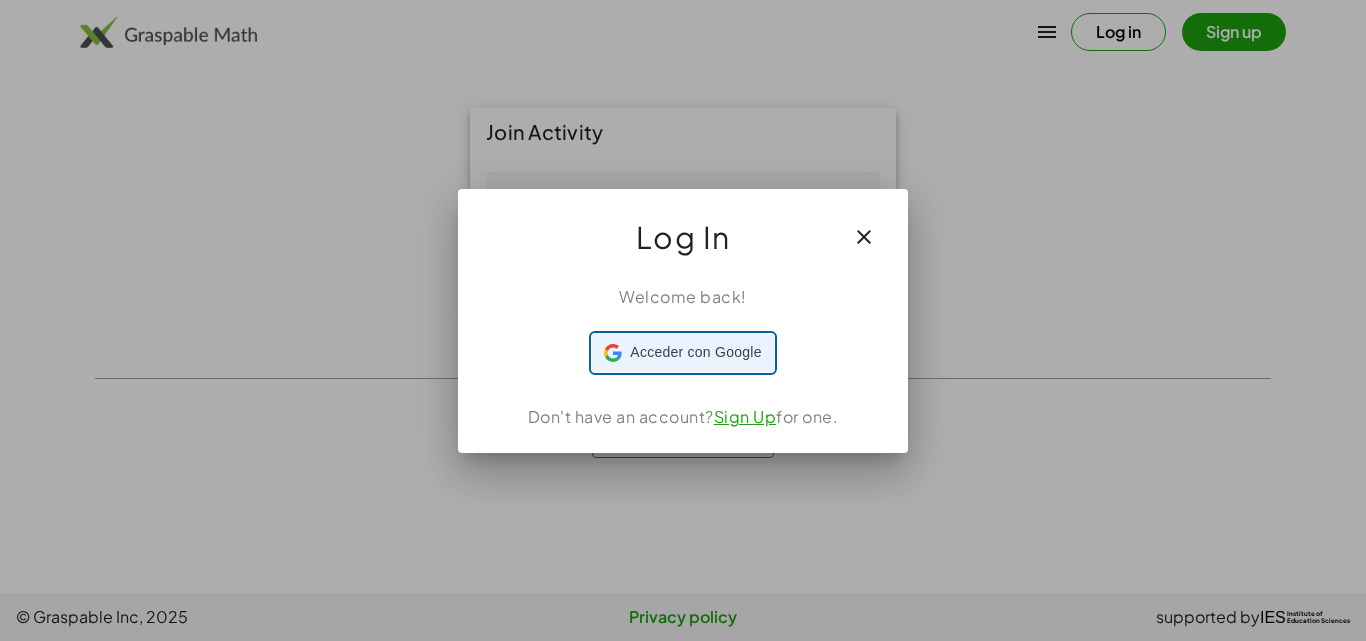 click on "Acceder con Google" at bounding box center [695, 352] 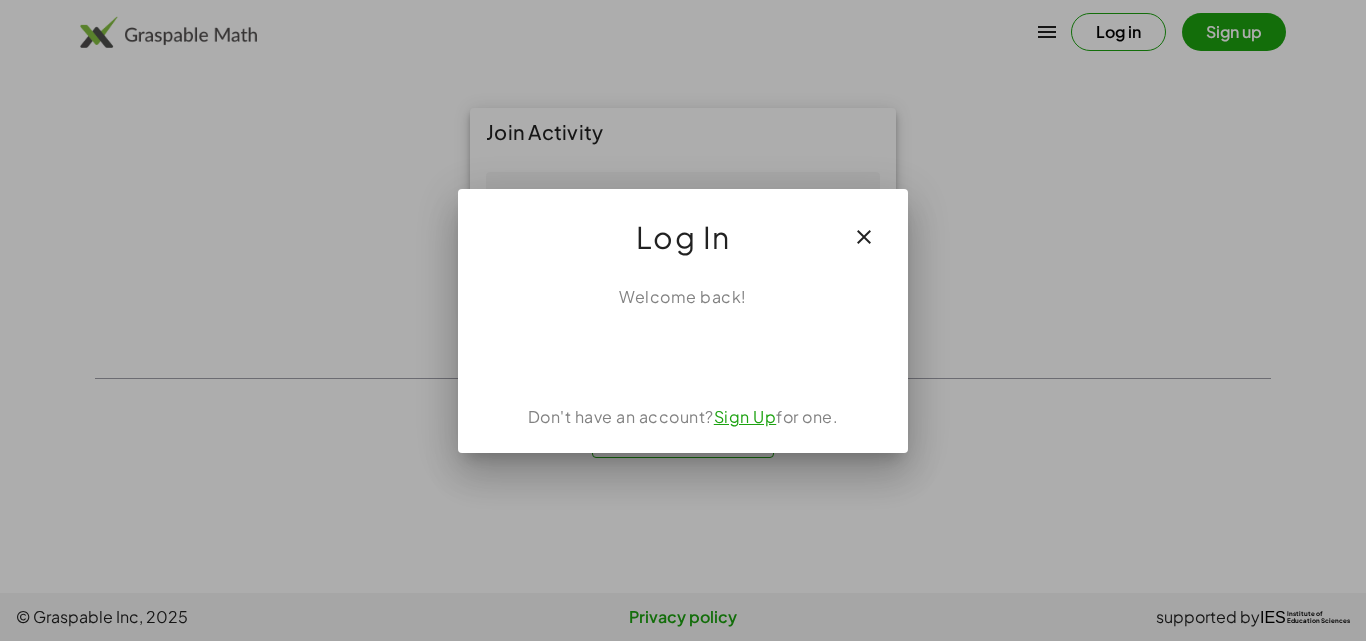 click 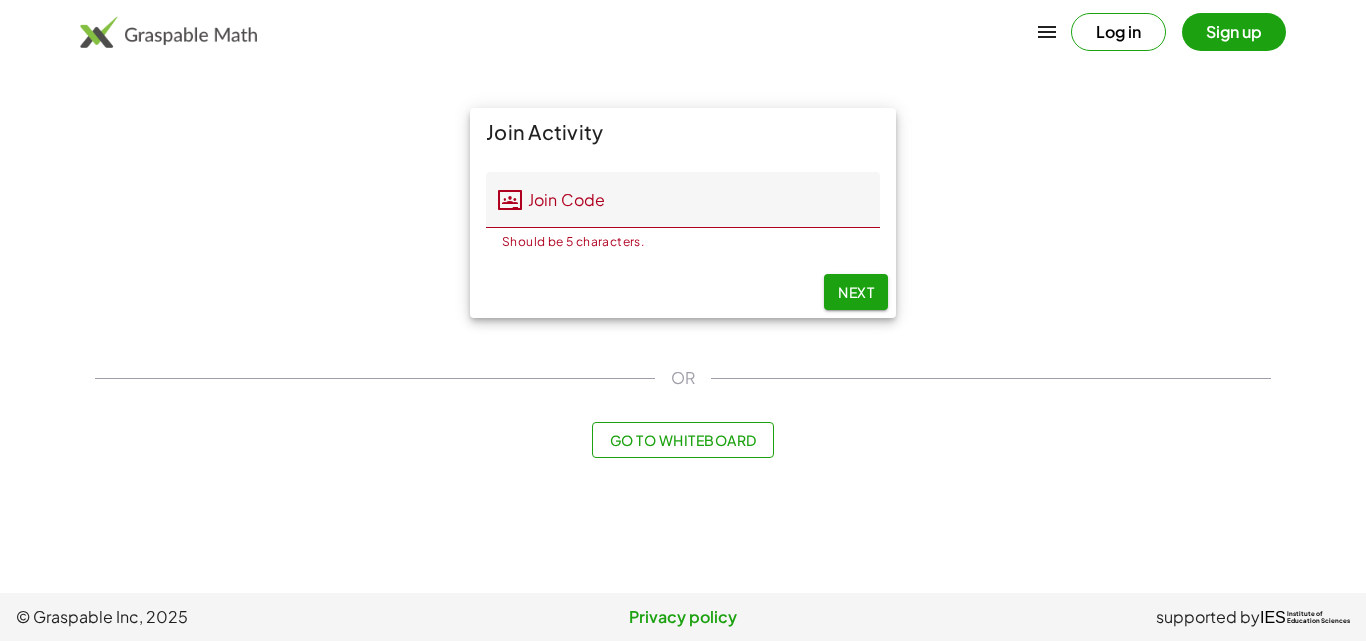 click on "Log in" at bounding box center [1118, 32] 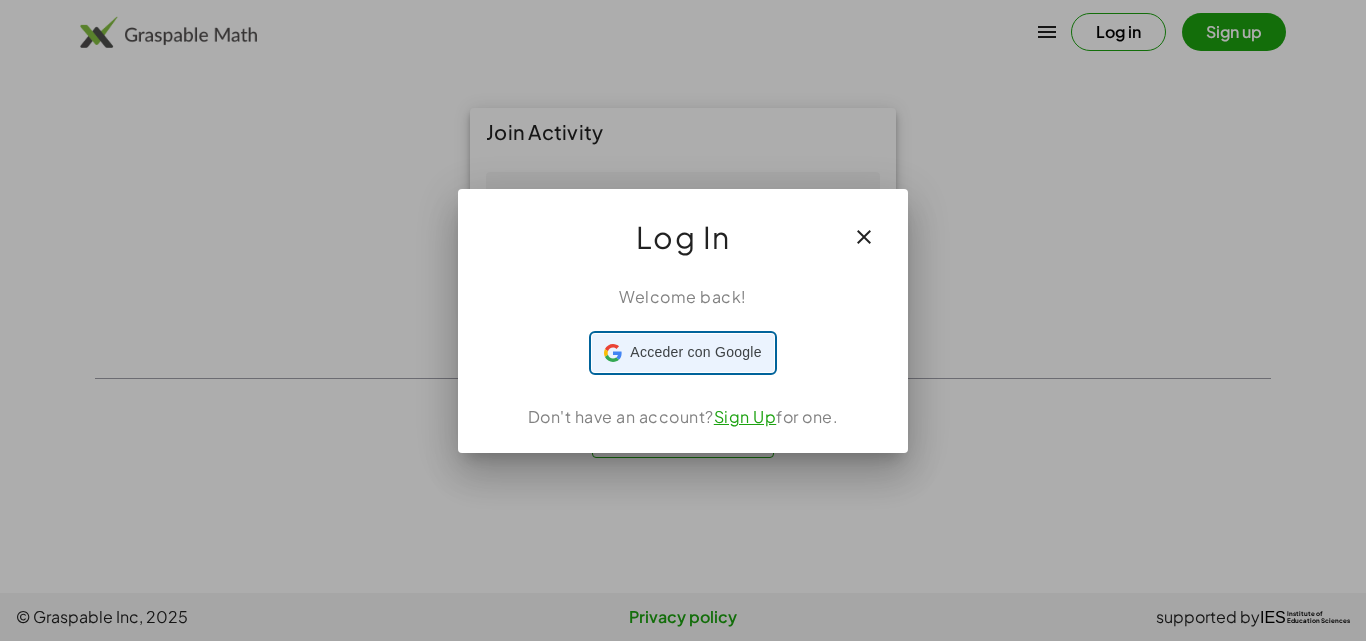 click on "Acceder con Google" at bounding box center [695, 352] 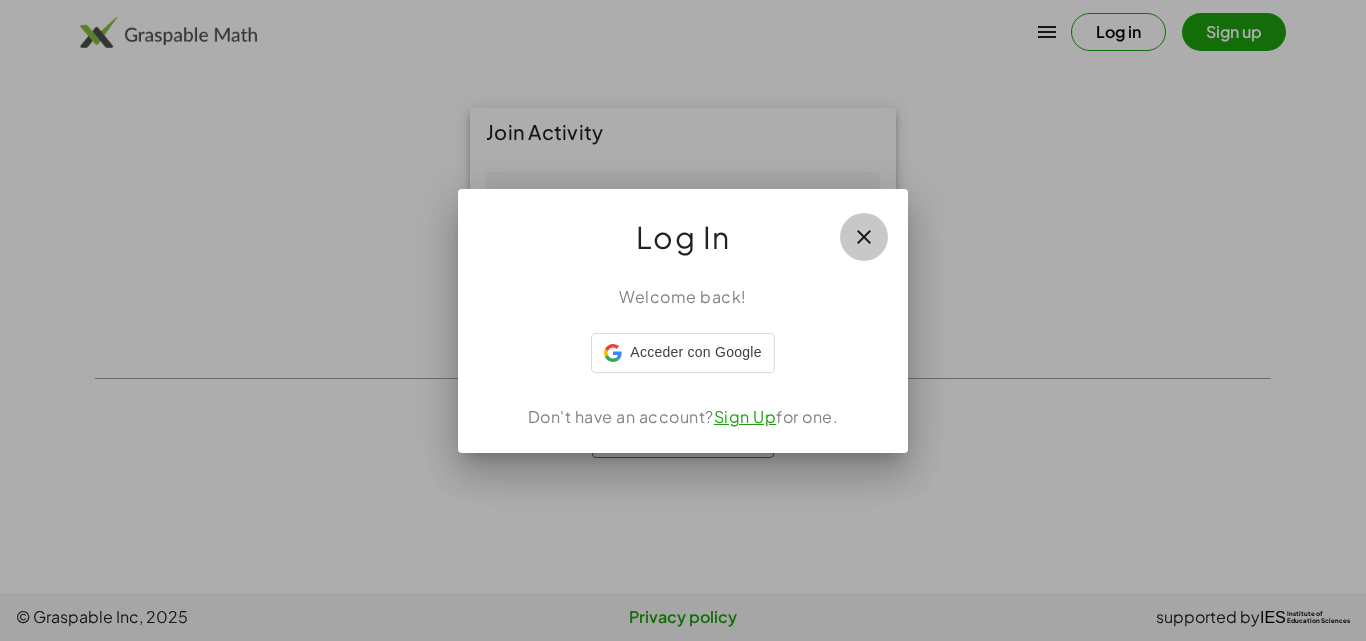 click 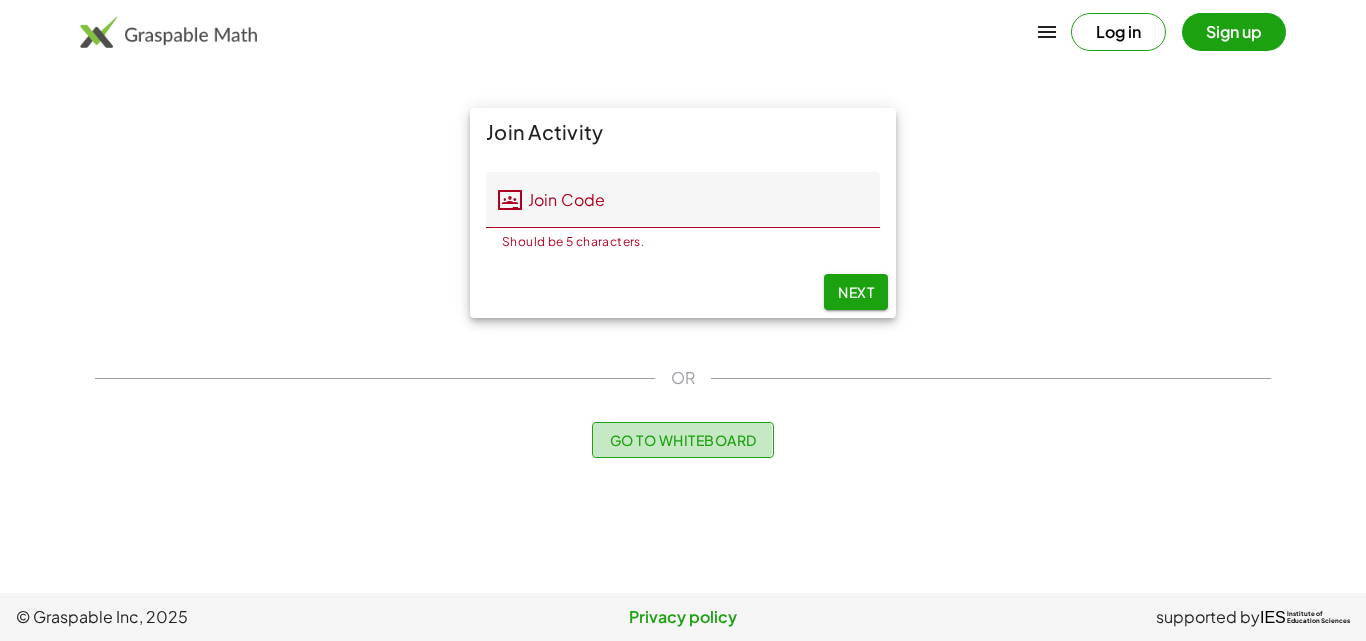 click on "Go to Whiteboard" 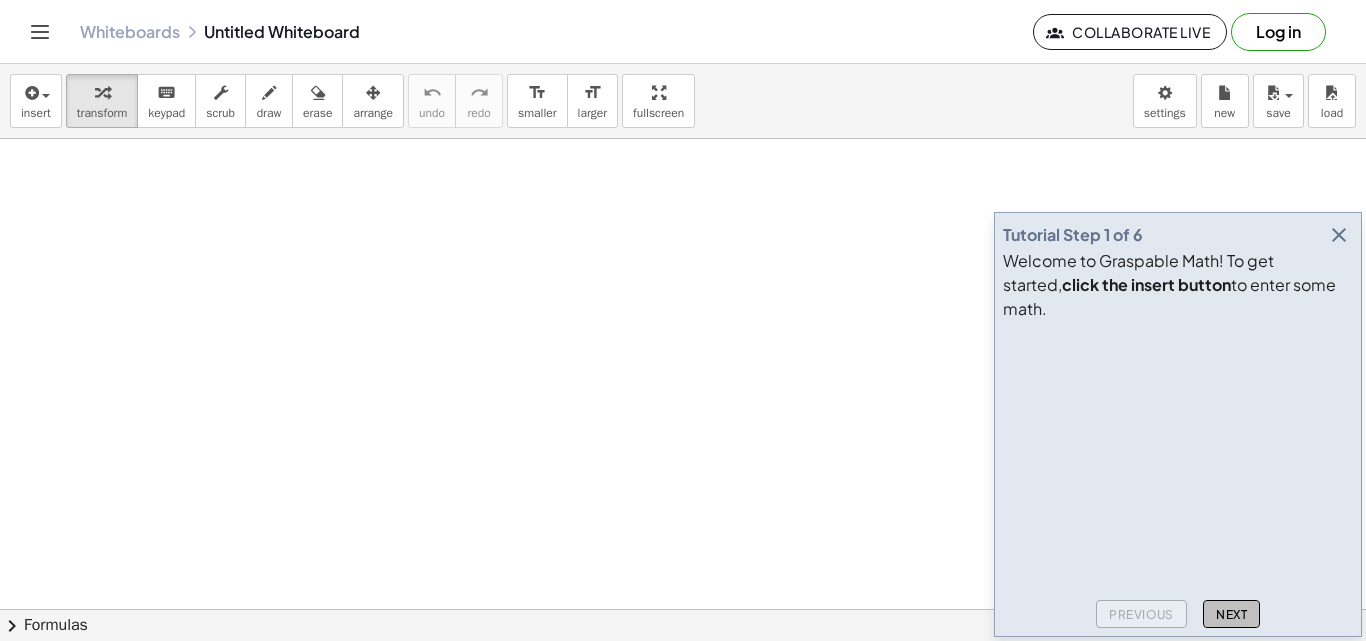 click on "Next" 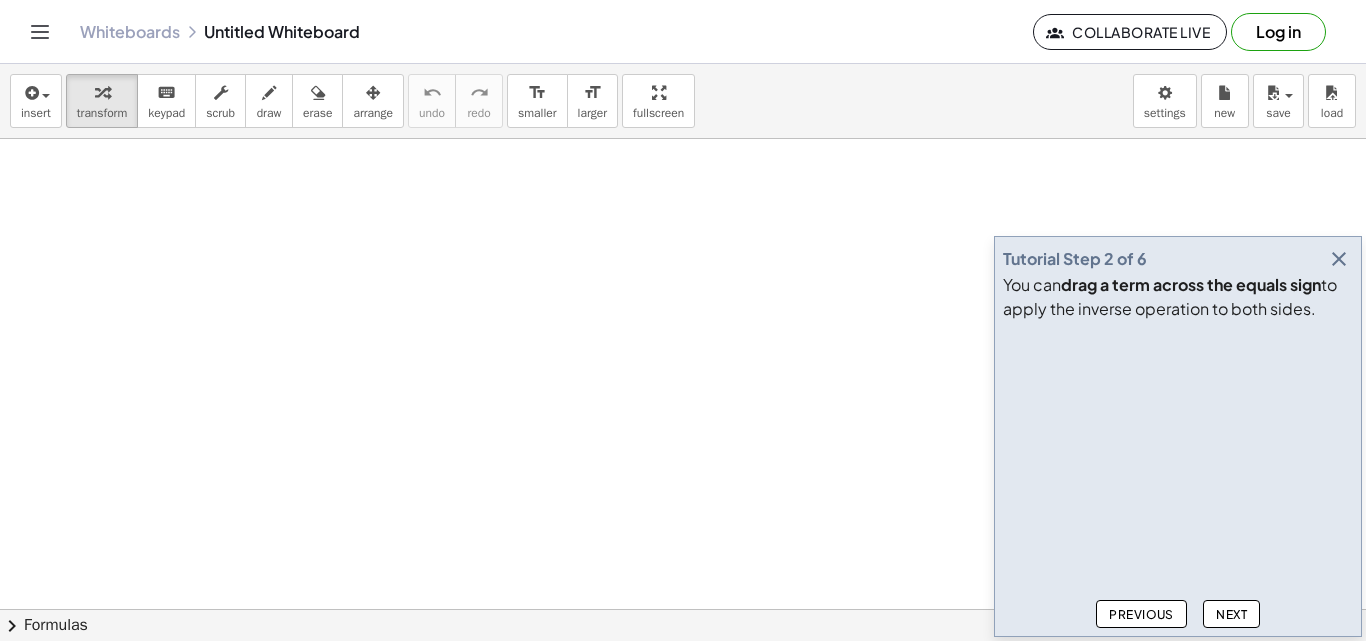 click on "Next" 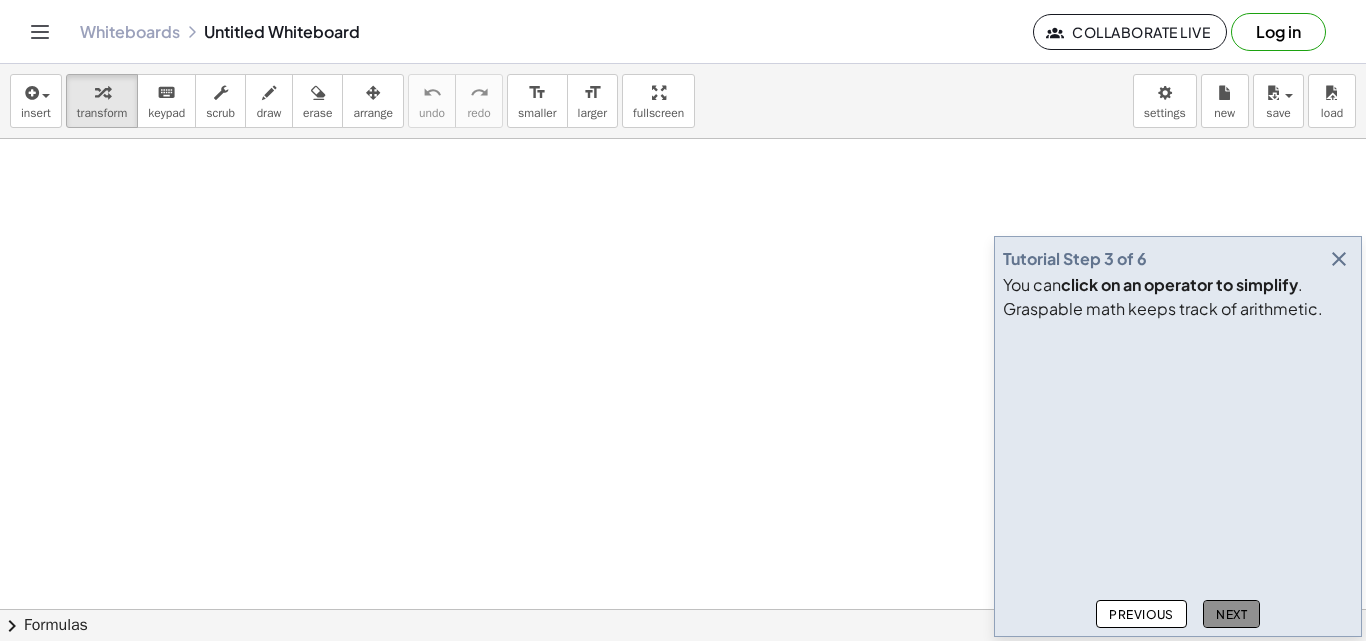 click on "Next" 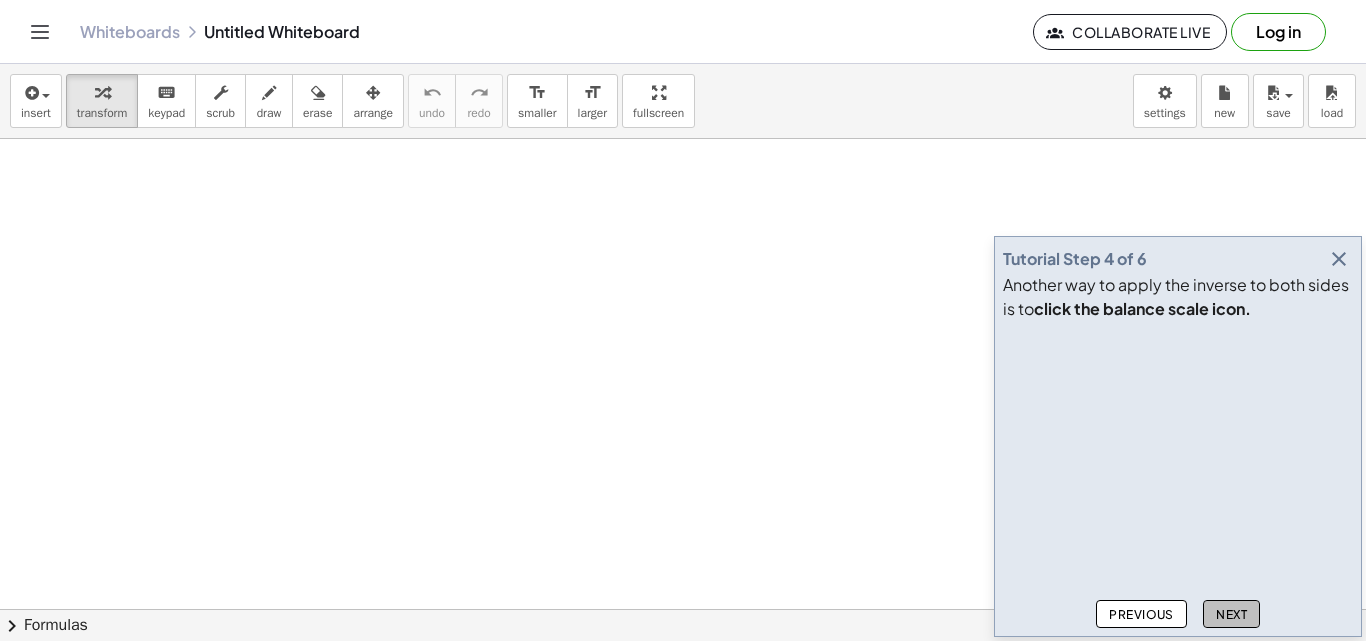 click on "Next" 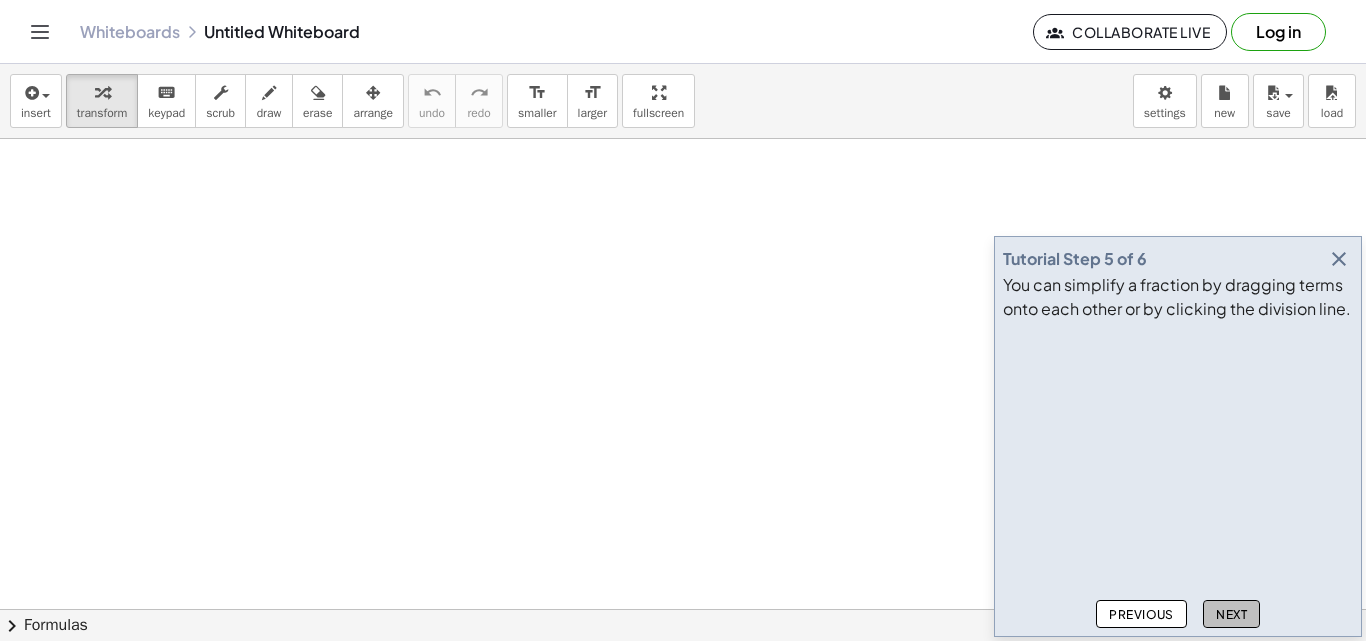 click on "Next" 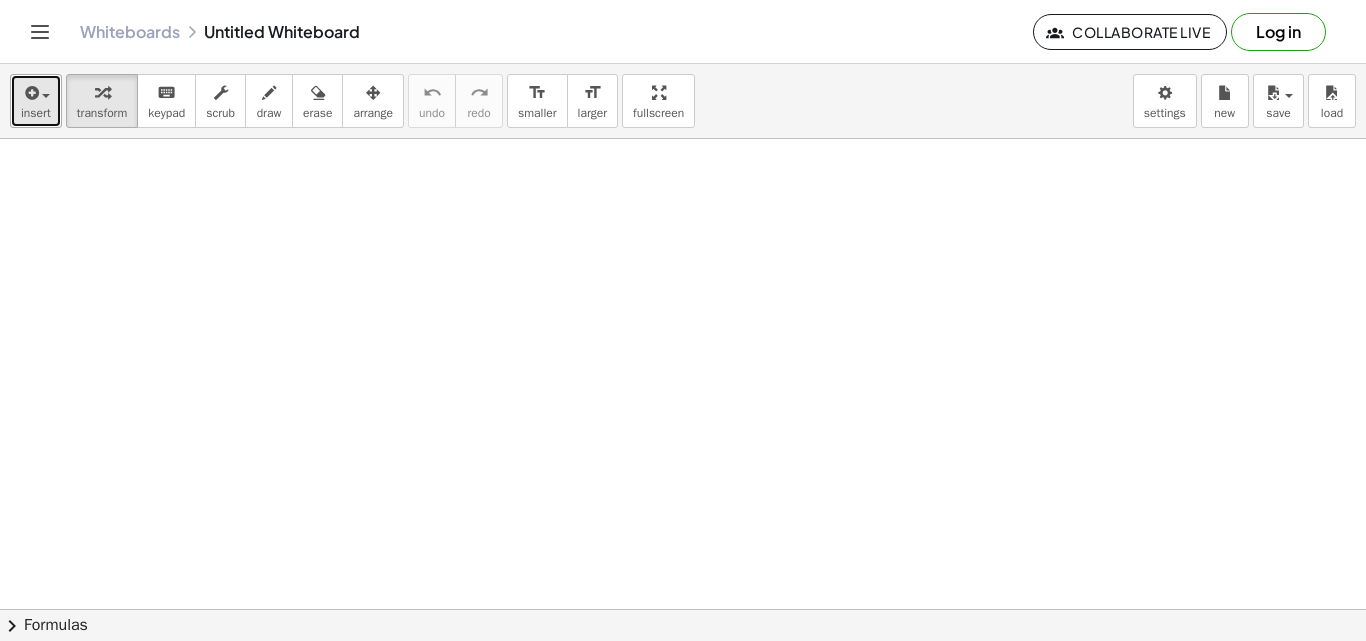 click on "insert" at bounding box center [36, 113] 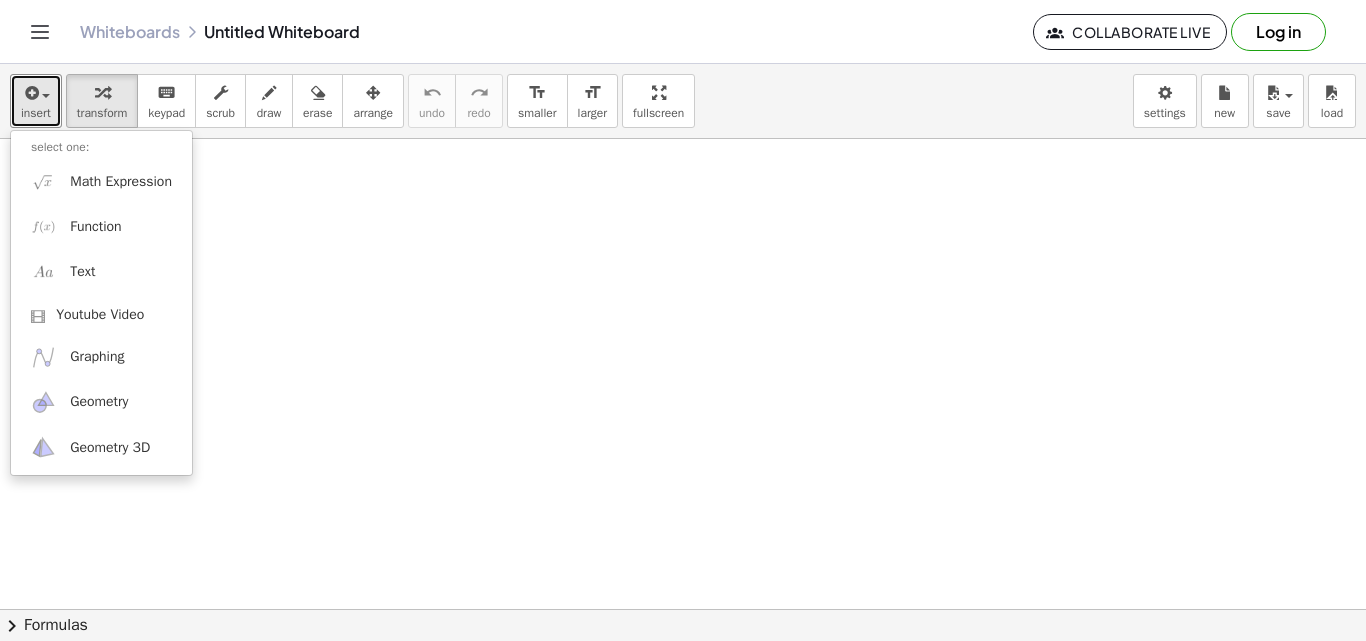click at bounding box center (683, 609) 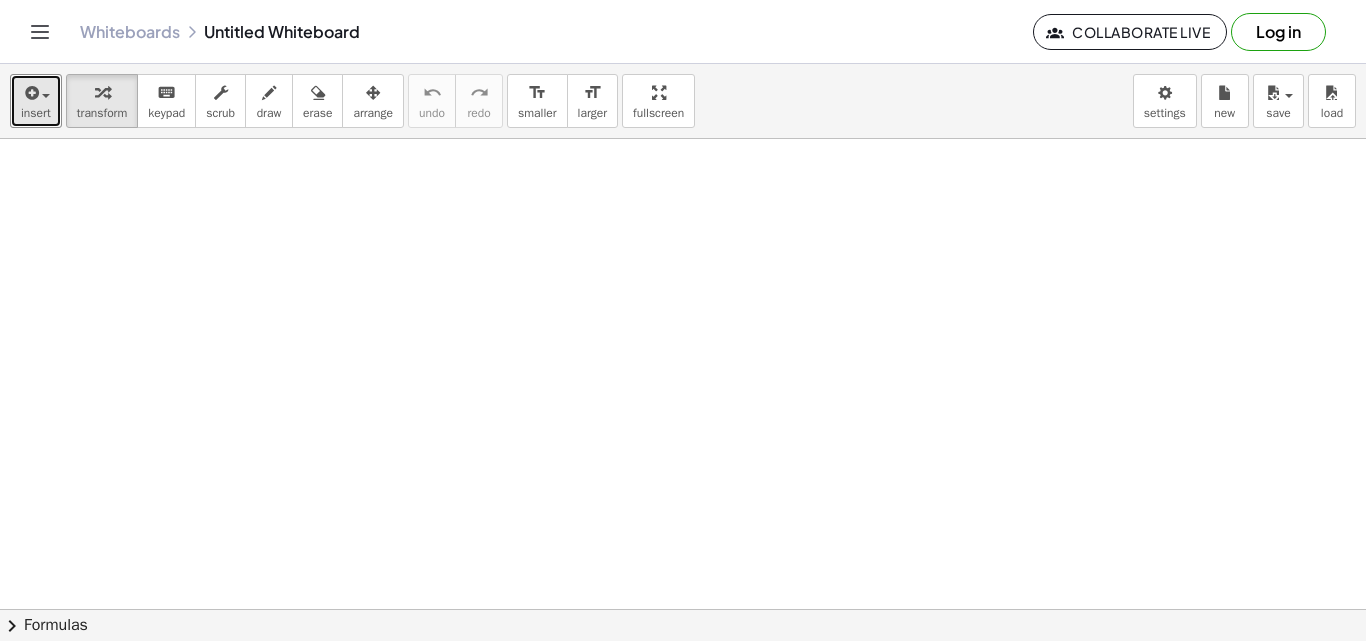 drag, startPoint x: 275, startPoint y: 214, endPoint x: 301, endPoint y: 361, distance: 149.28162 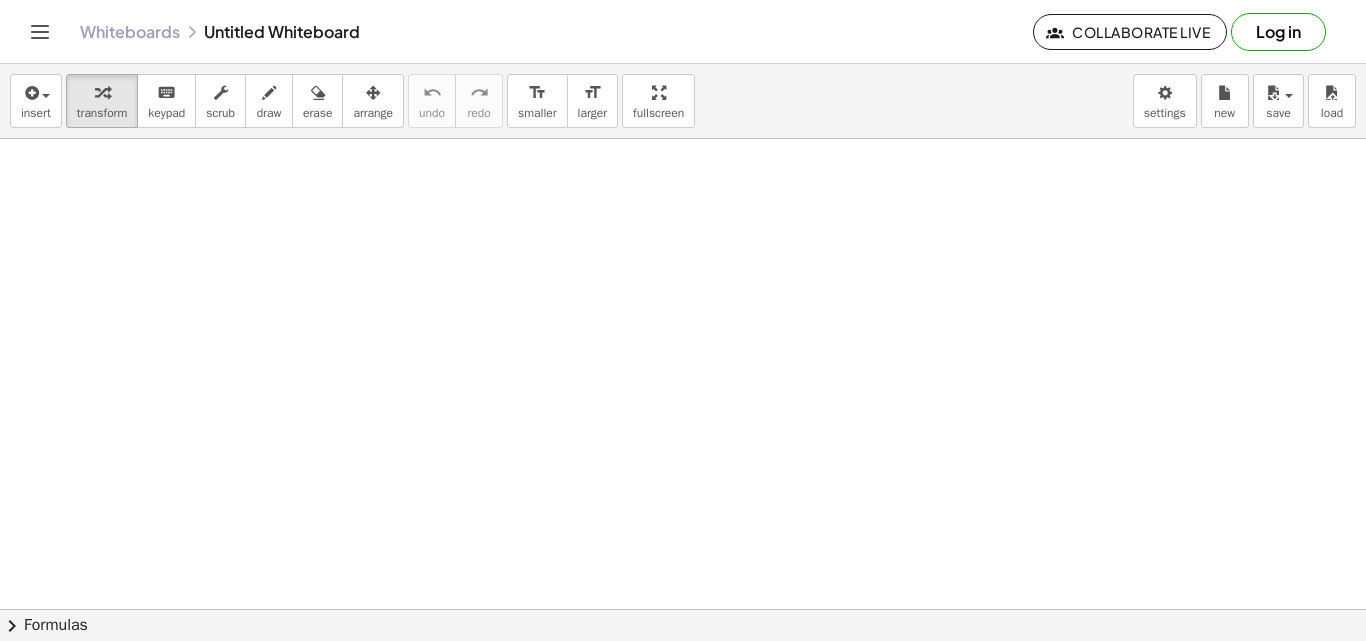 click on "Log in" at bounding box center [1278, 32] 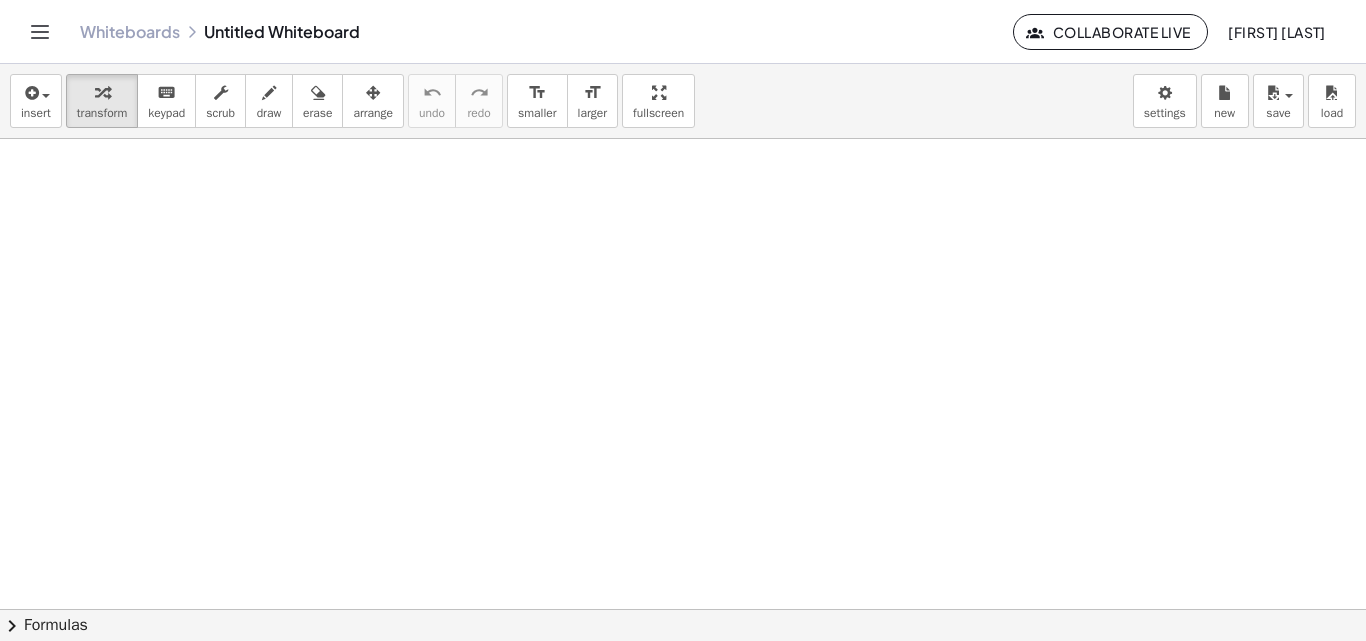 click at bounding box center [683, 609] 